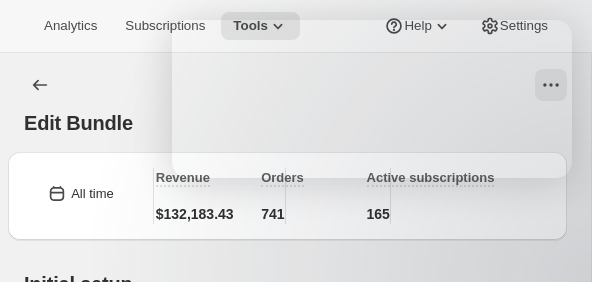 scroll, scrollTop: 2311, scrollLeft: 0, axis: vertical 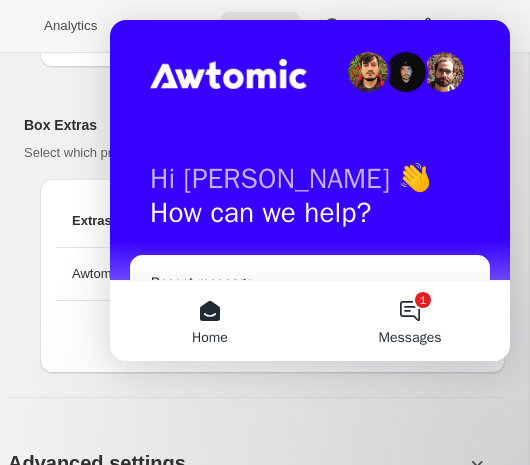 click on "Messages" at bounding box center (410, 338) 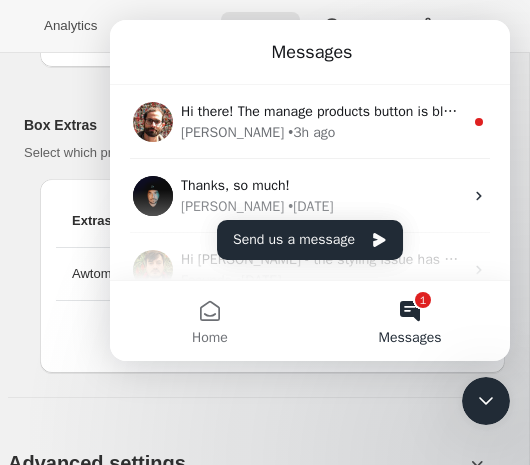scroll, scrollTop: 0, scrollLeft: 0, axis: both 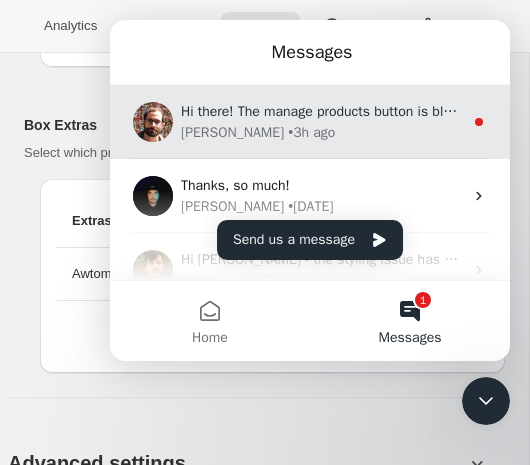 click on "Hi there! The manage products button is black now but the general idea is the same. If you make a change of whats available in the bundle, and save the changes you should be presented with a modal that lets you decide if and how you want to update existing subscriptions." at bounding box center [1024, 111] 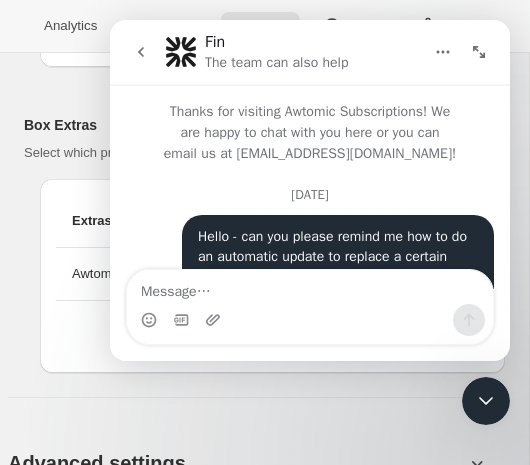 scroll, scrollTop: 3, scrollLeft: 0, axis: vertical 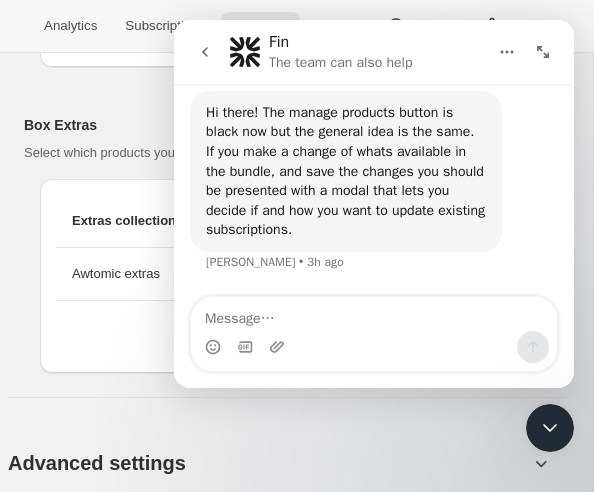 drag, startPoint x: 543, startPoint y: 423, endPoint x: 1042, endPoint y: 783, distance: 615.3056 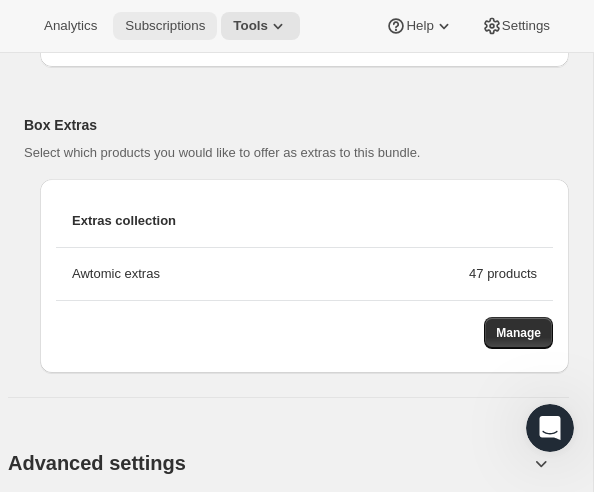 click on "Subscriptions" at bounding box center [165, 26] 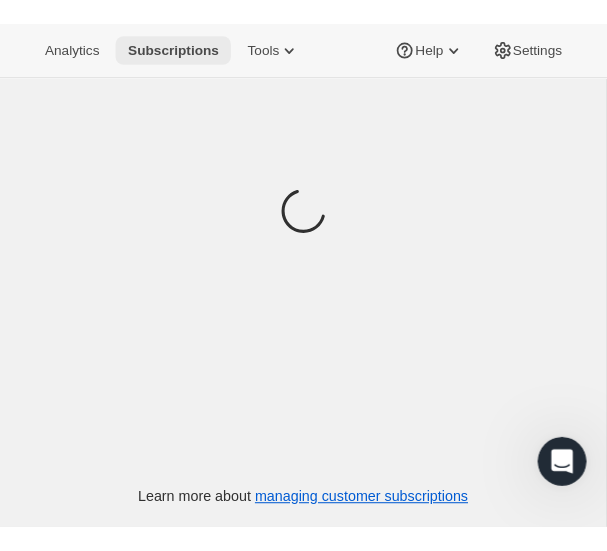 scroll, scrollTop: 0, scrollLeft: 0, axis: both 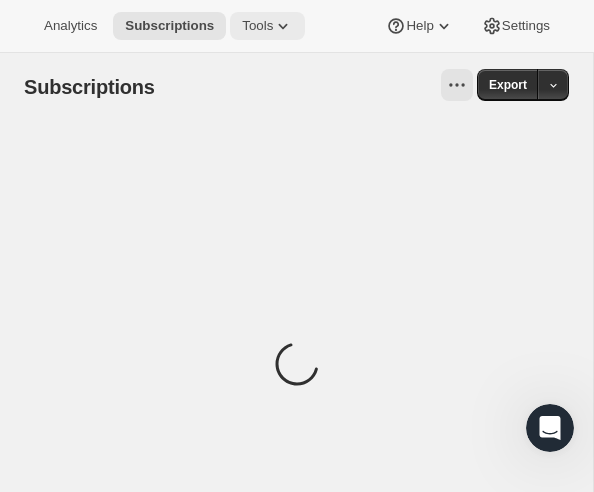 click on "Tools" at bounding box center [257, 26] 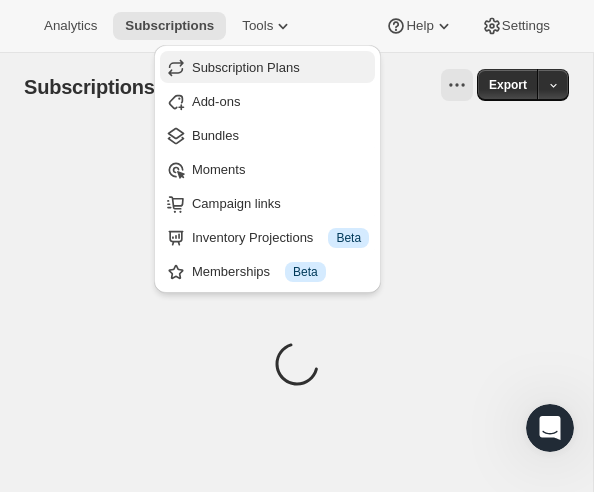 click on "Subscription Plans" at bounding box center (246, 67) 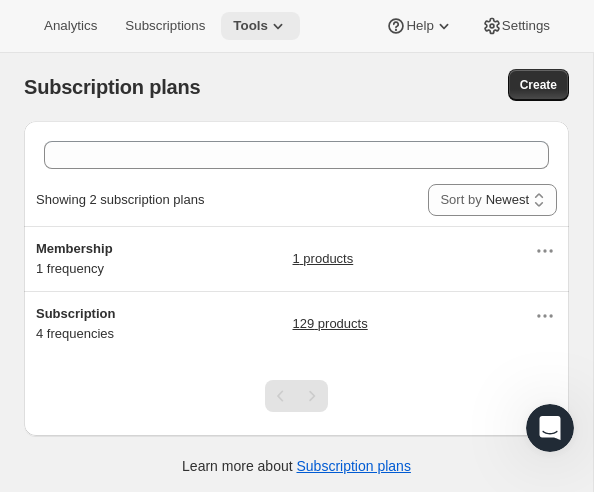 click on "Tools" at bounding box center (250, 26) 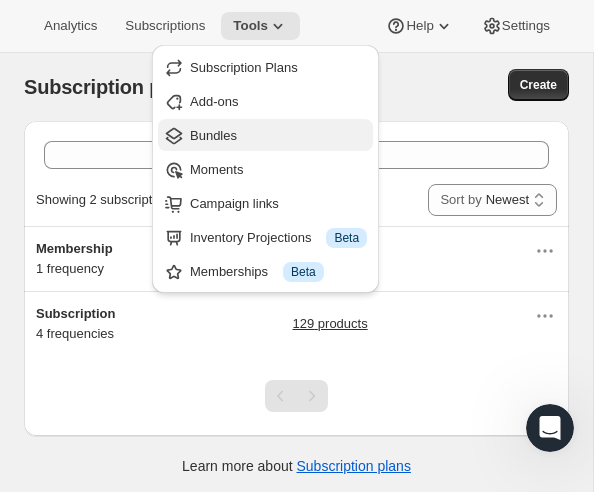 click on "Bundles" at bounding box center [213, 135] 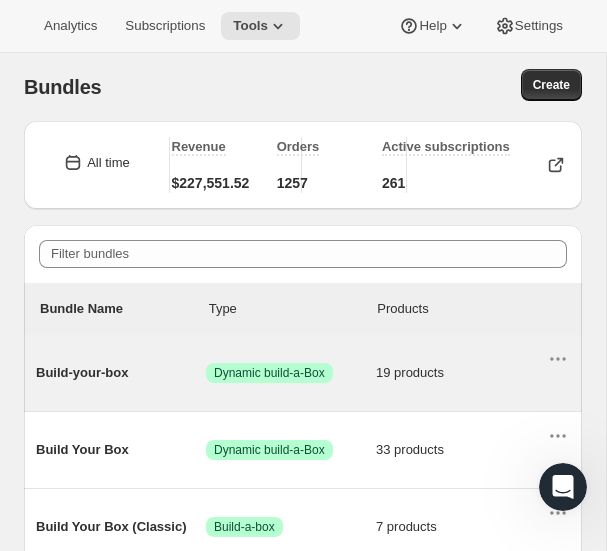 click on "Build-your-box" at bounding box center (121, 373) 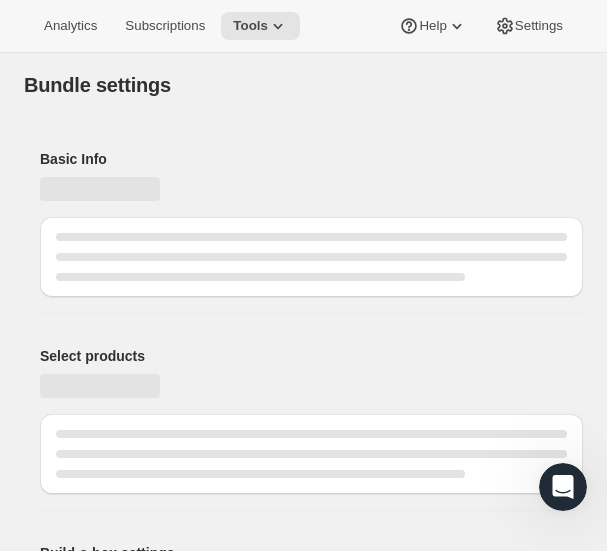 type on "Build-your-box" 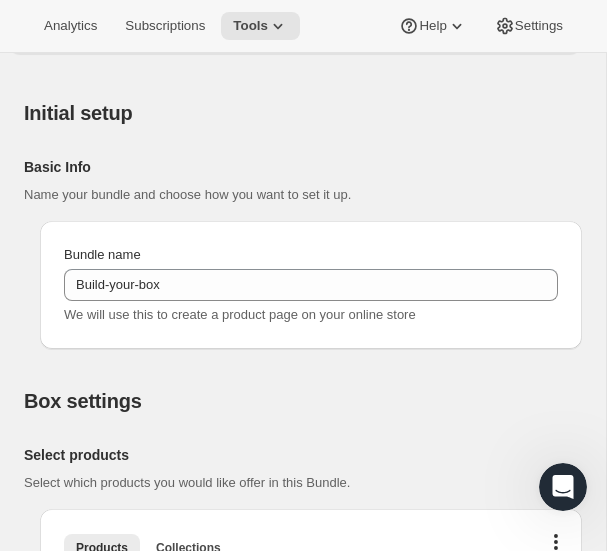 scroll, scrollTop: 0, scrollLeft: 0, axis: both 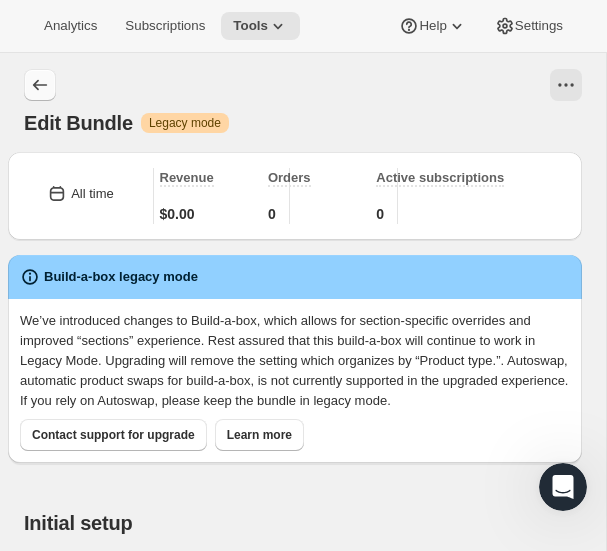 click at bounding box center [40, 85] 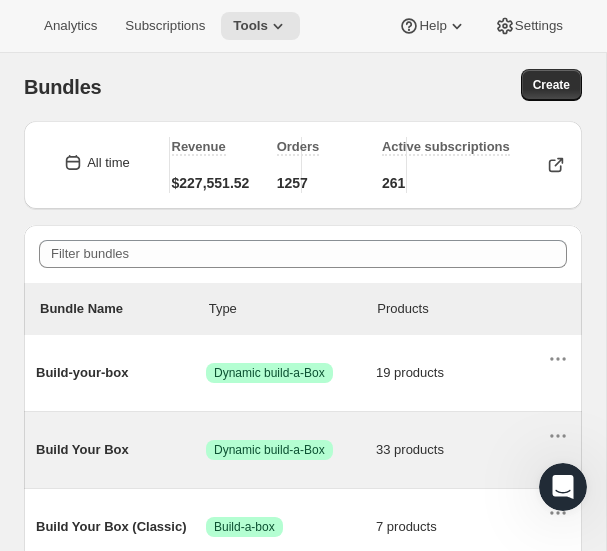 click on "Build Your Box" at bounding box center (121, 450) 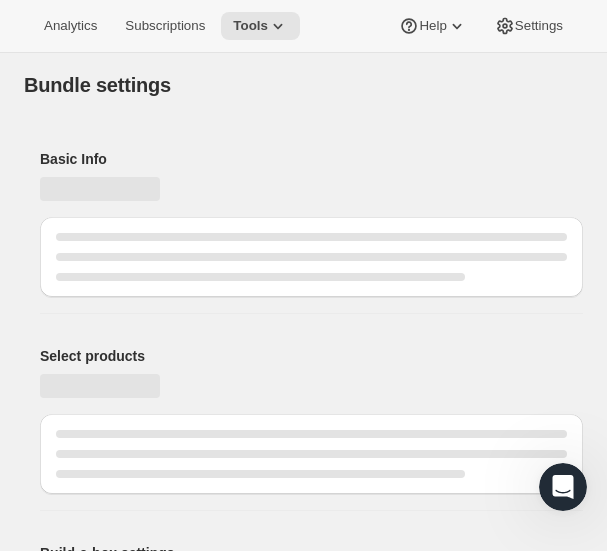 type on "Build Your Box" 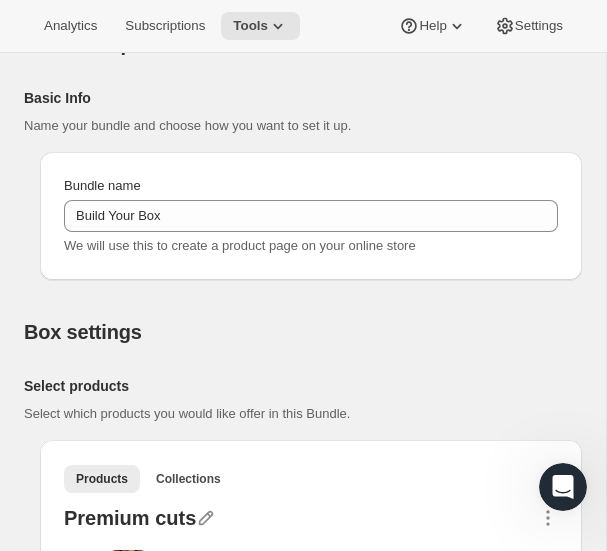 scroll, scrollTop: 0, scrollLeft: 0, axis: both 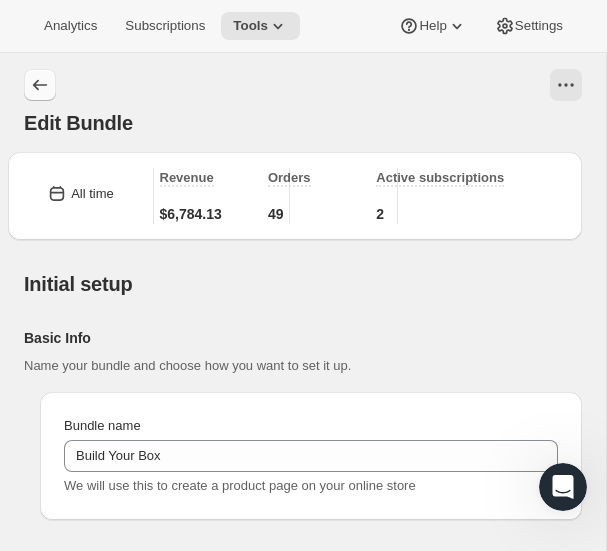 click 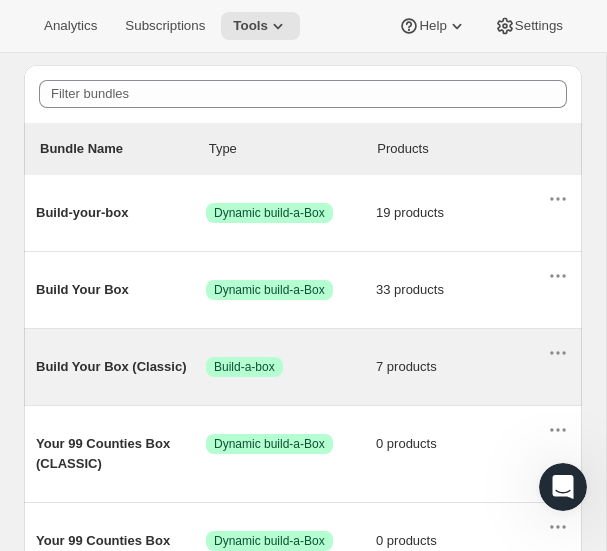 scroll, scrollTop: 163, scrollLeft: 0, axis: vertical 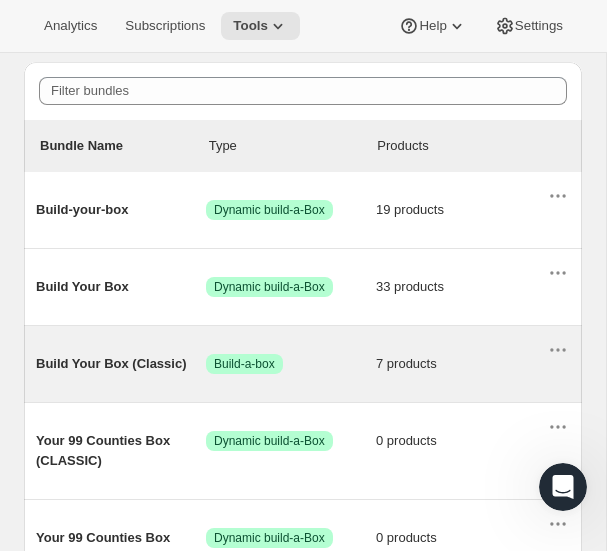 click on "Build Your Box (Classic)" at bounding box center [121, 364] 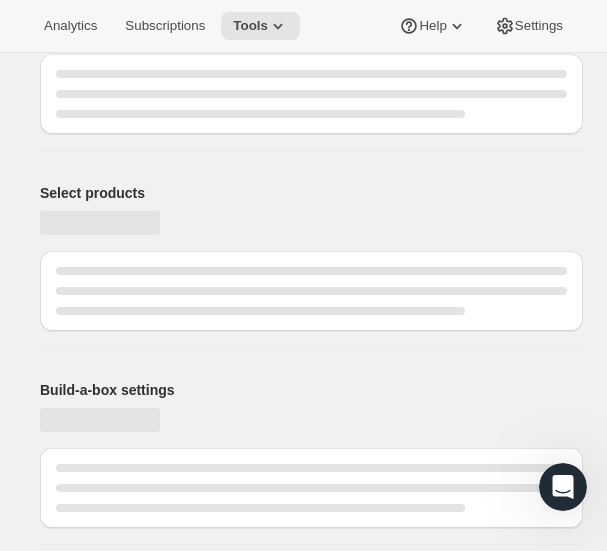 scroll, scrollTop: 0, scrollLeft: 0, axis: both 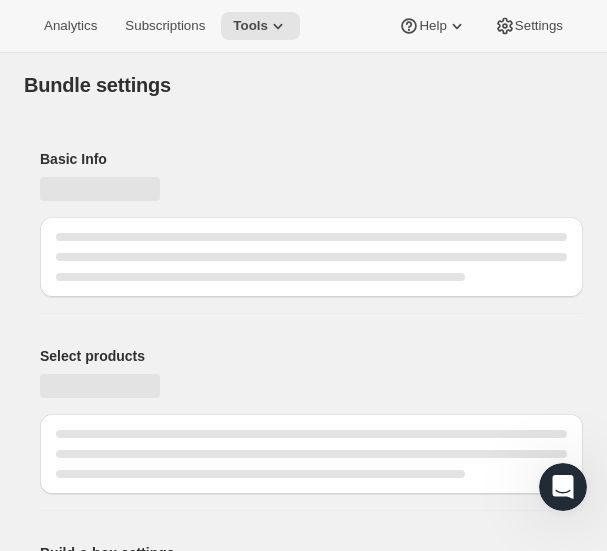 type on "Build Your Box (Classic)" 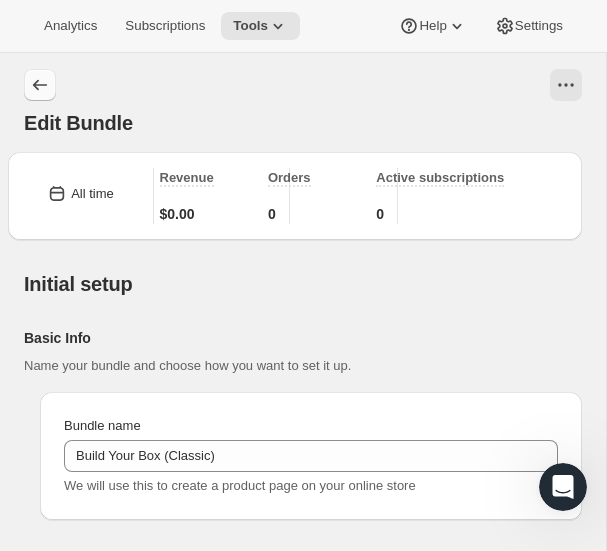 click 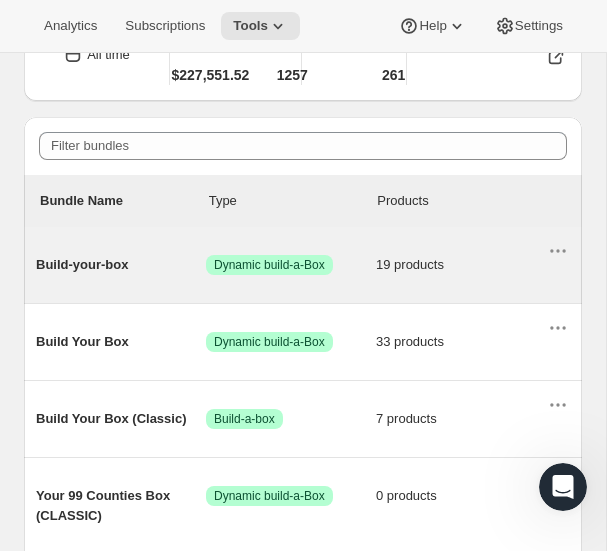 scroll, scrollTop: 212, scrollLeft: 0, axis: vertical 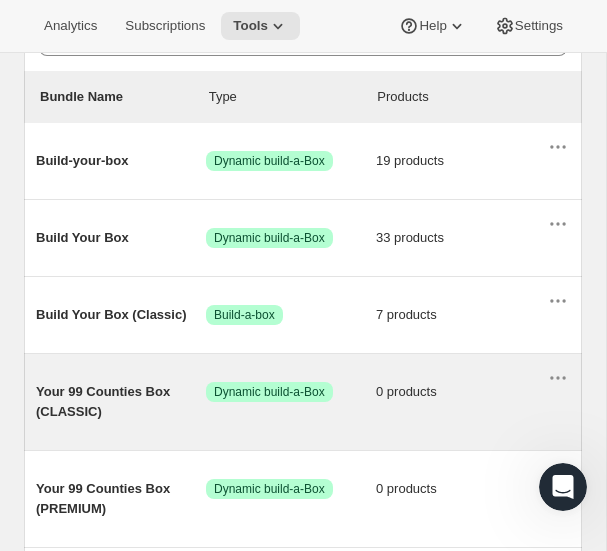 click on "Your 99 Counties Box (CLASSIC)" at bounding box center [121, 402] 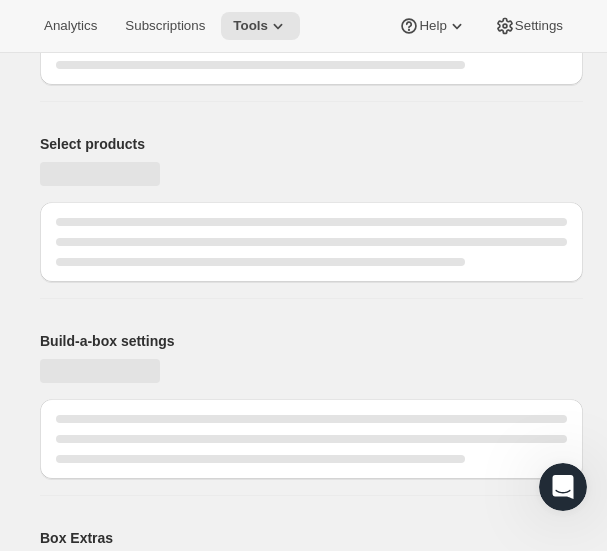 scroll, scrollTop: 0, scrollLeft: 0, axis: both 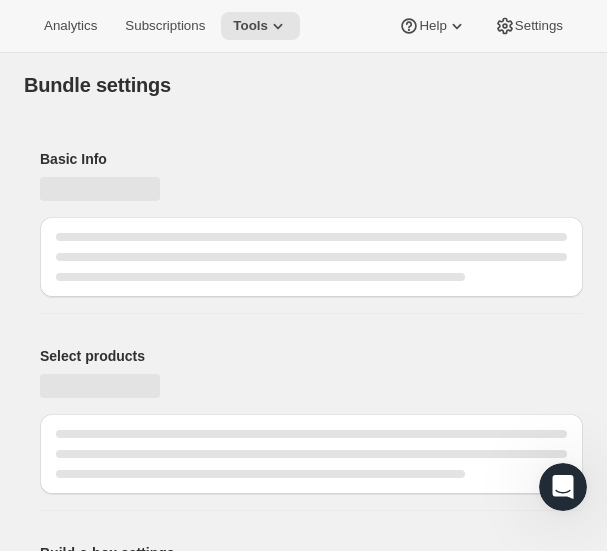 type on "Your 99 Counties Box (CLASSIC)" 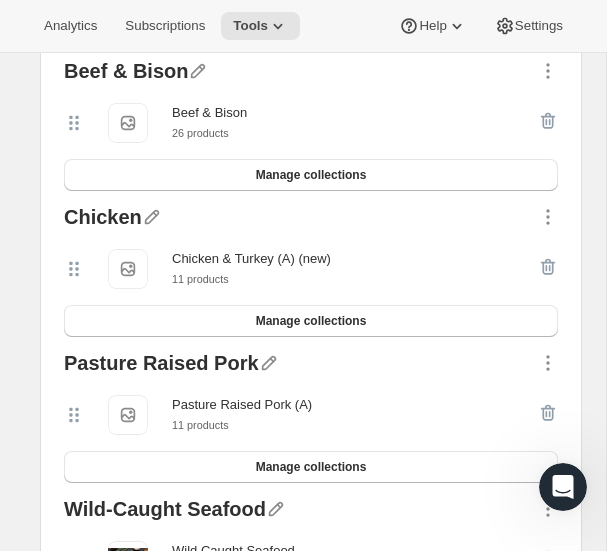 scroll, scrollTop: 877, scrollLeft: 0, axis: vertical 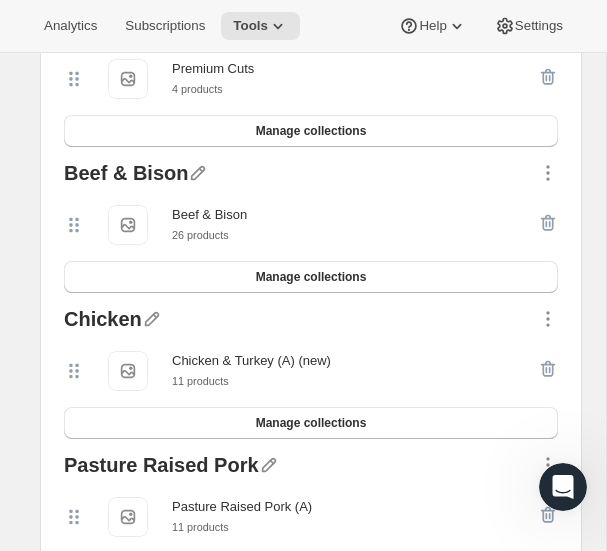 click 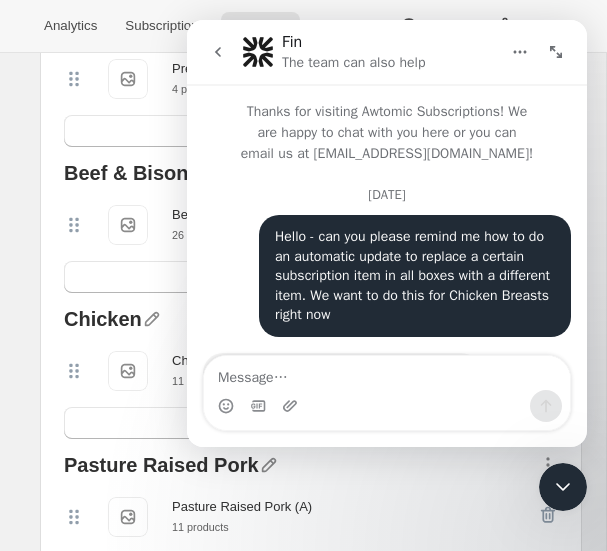 scroll, scrollTop: 421, scrollLeft: 0, axis: vertical 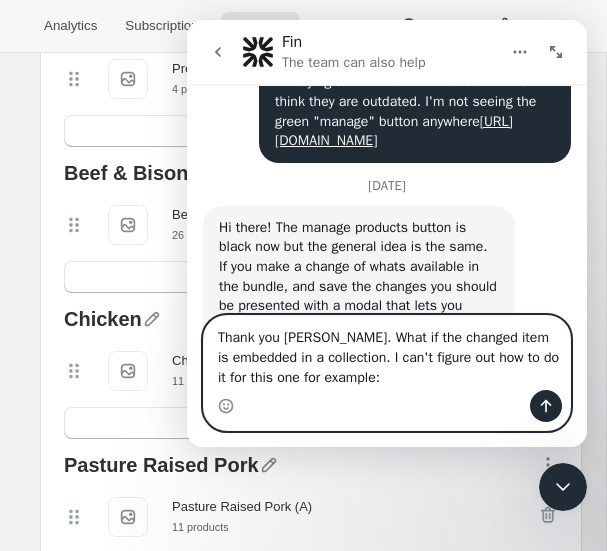 click on "Thank you [PERSON_NAME]. What if the changed item is embedded in a collection. I can't figure out how to do it for this one for example:" at bounding box center (387, 353) 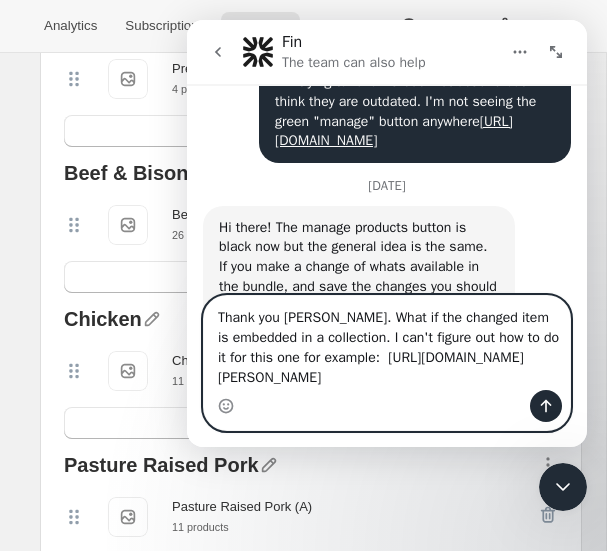 type on "Thank you [PERSON_NAME]. What if the changed item is embedded in a collection. I can't figure out how to do it for this one for example:  [URL][DOMAIN_NAME][PERSON_NAME]" 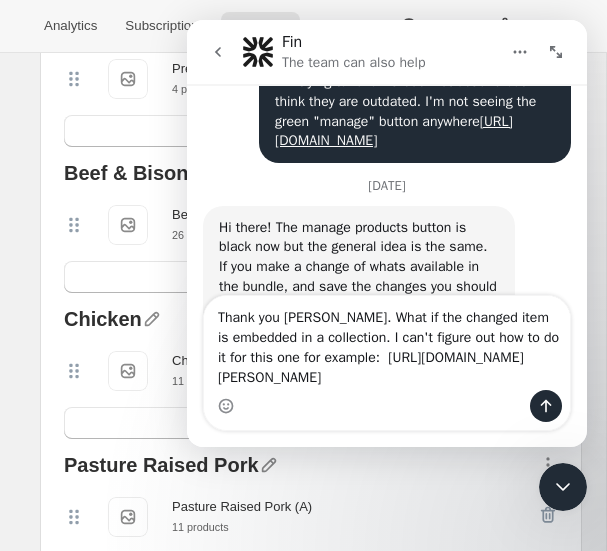 click at bounding box center (563, 487) 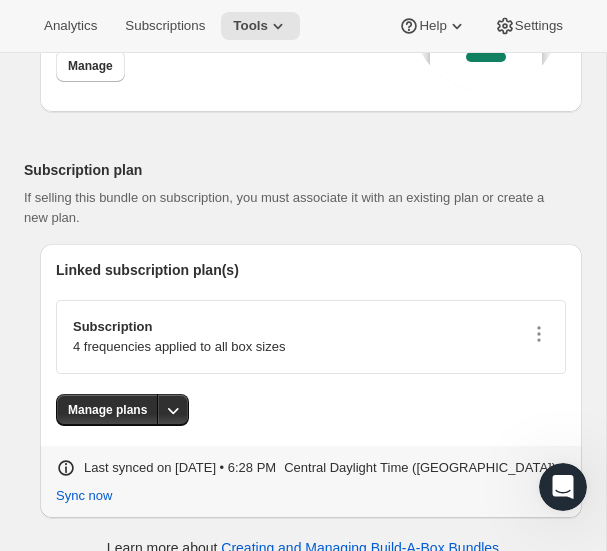 scroll, scrollTop: 3129, scrollLeft: 0, axis: vertical 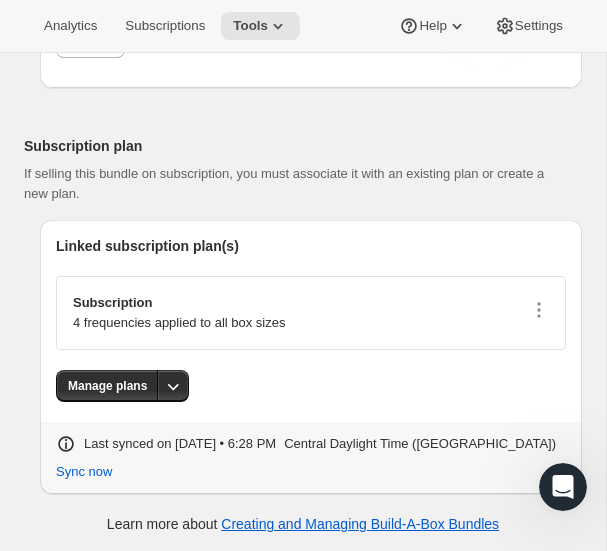 click 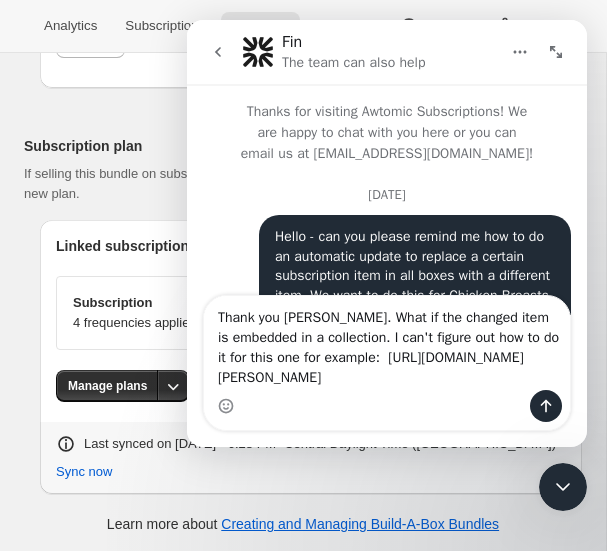 scroll, scrollTop: 501, scrollLeft: 0, axis: vertical 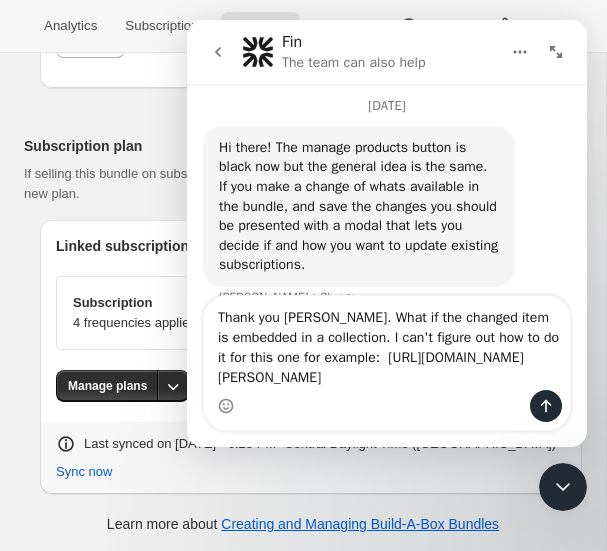 type 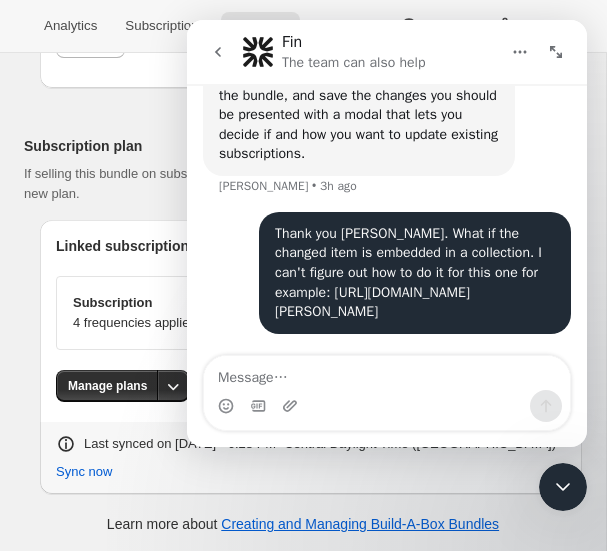 scroll, scrollTop: 670, scrollLeft: 0, axis: vertical 